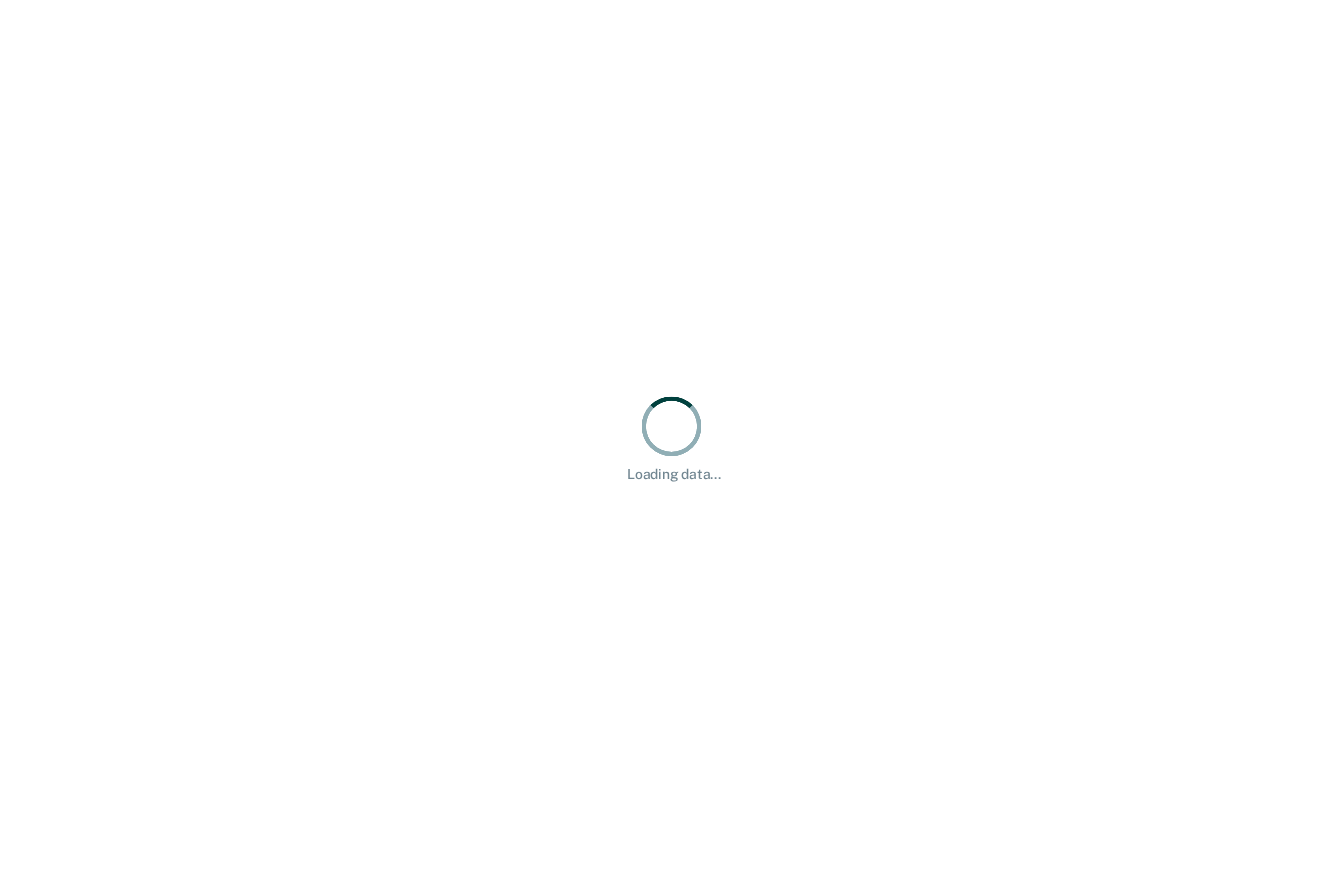 scroll, scrollTop: 0, scrollLeft: 0, axis: both 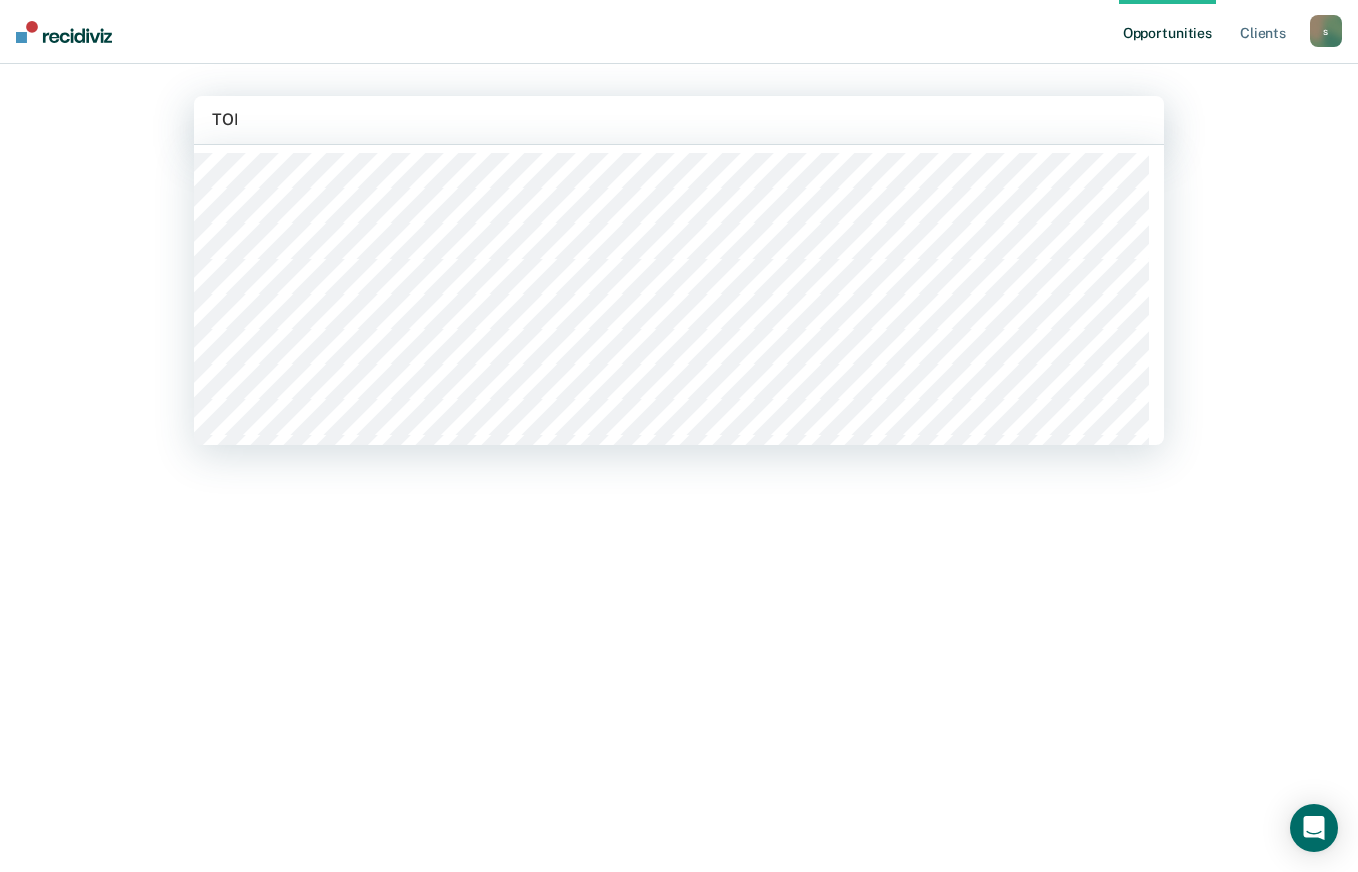 type on "TORR" 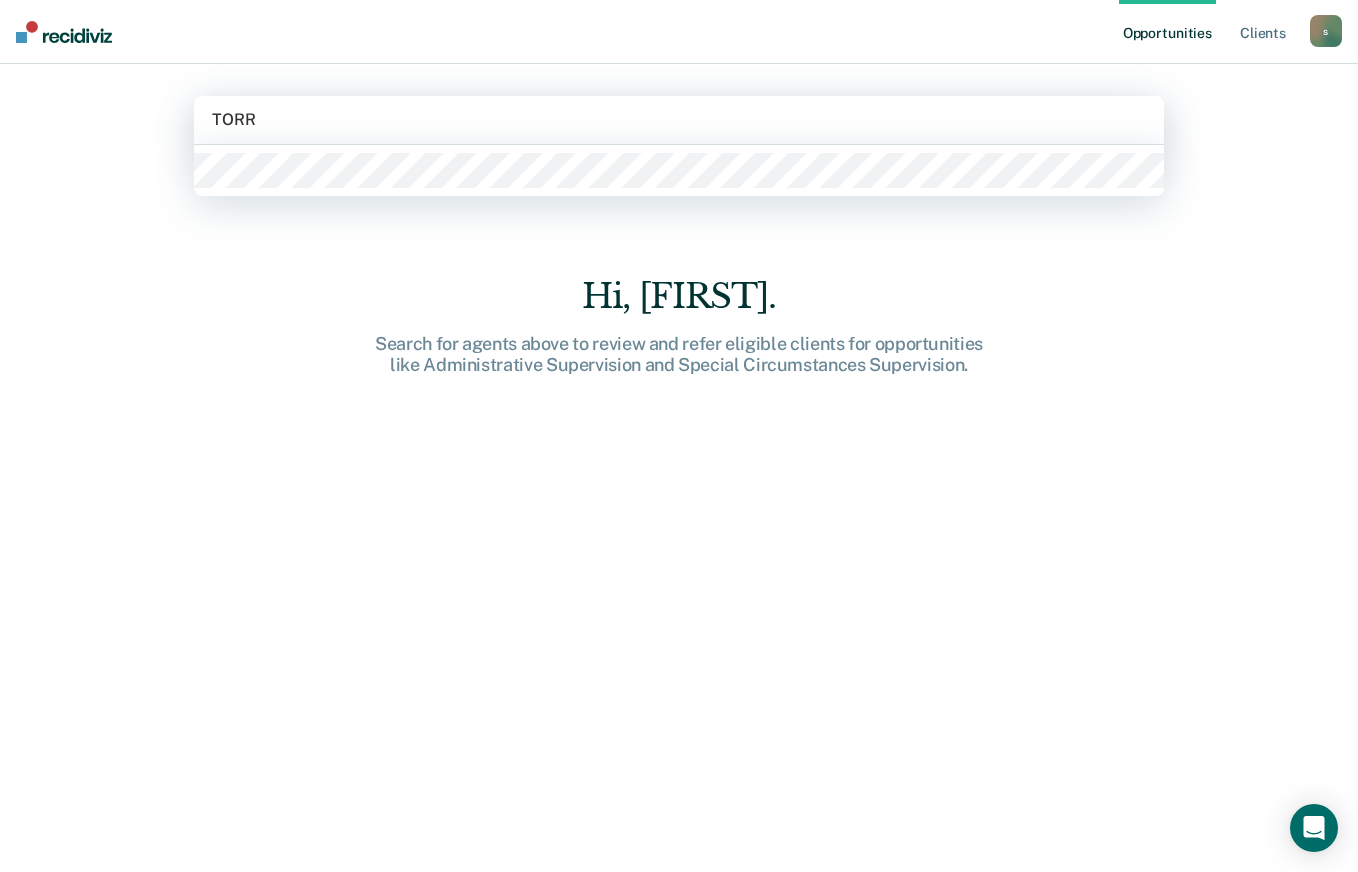 type 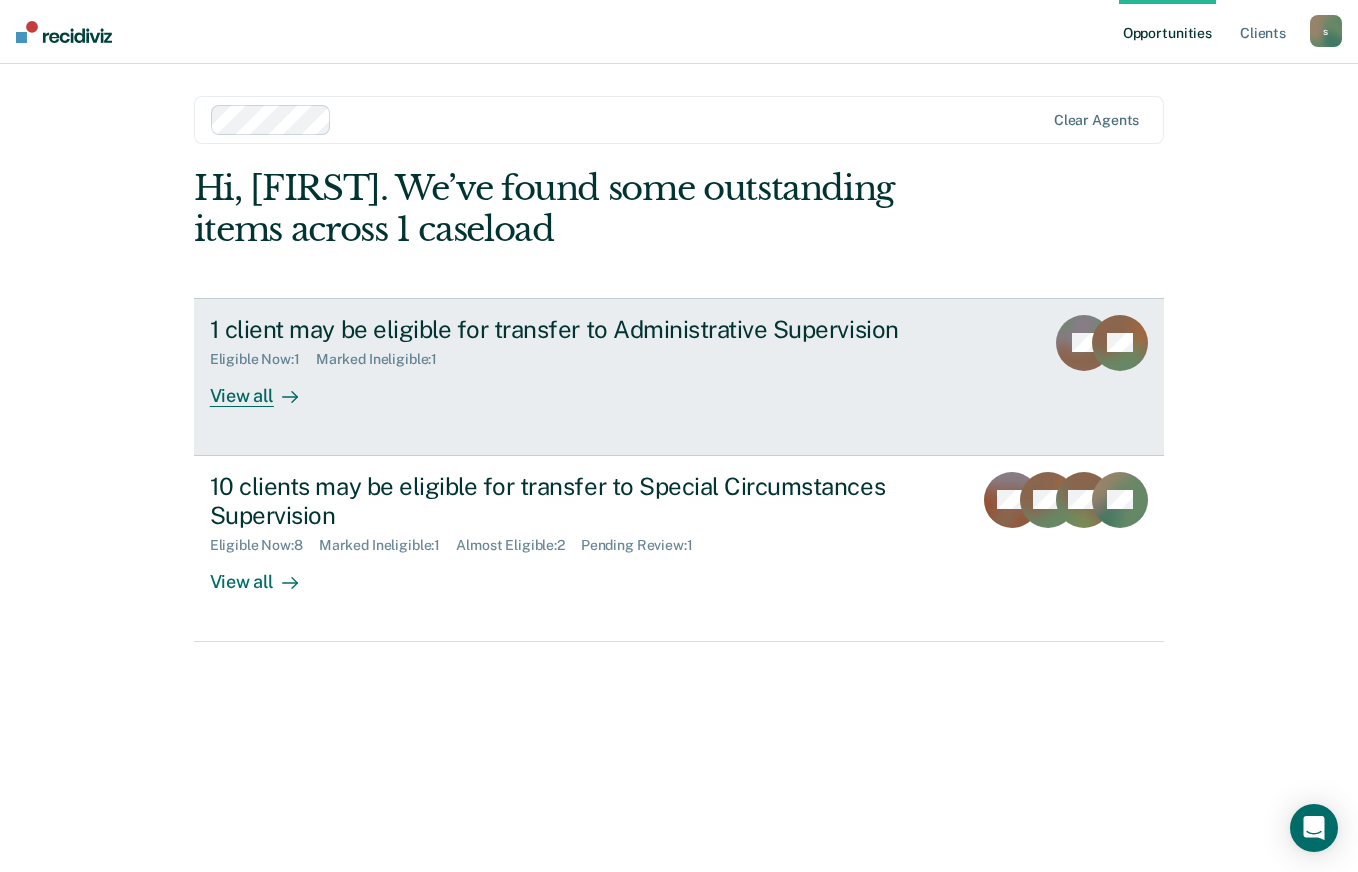 click on "View all" at bounding box center [266, 387] 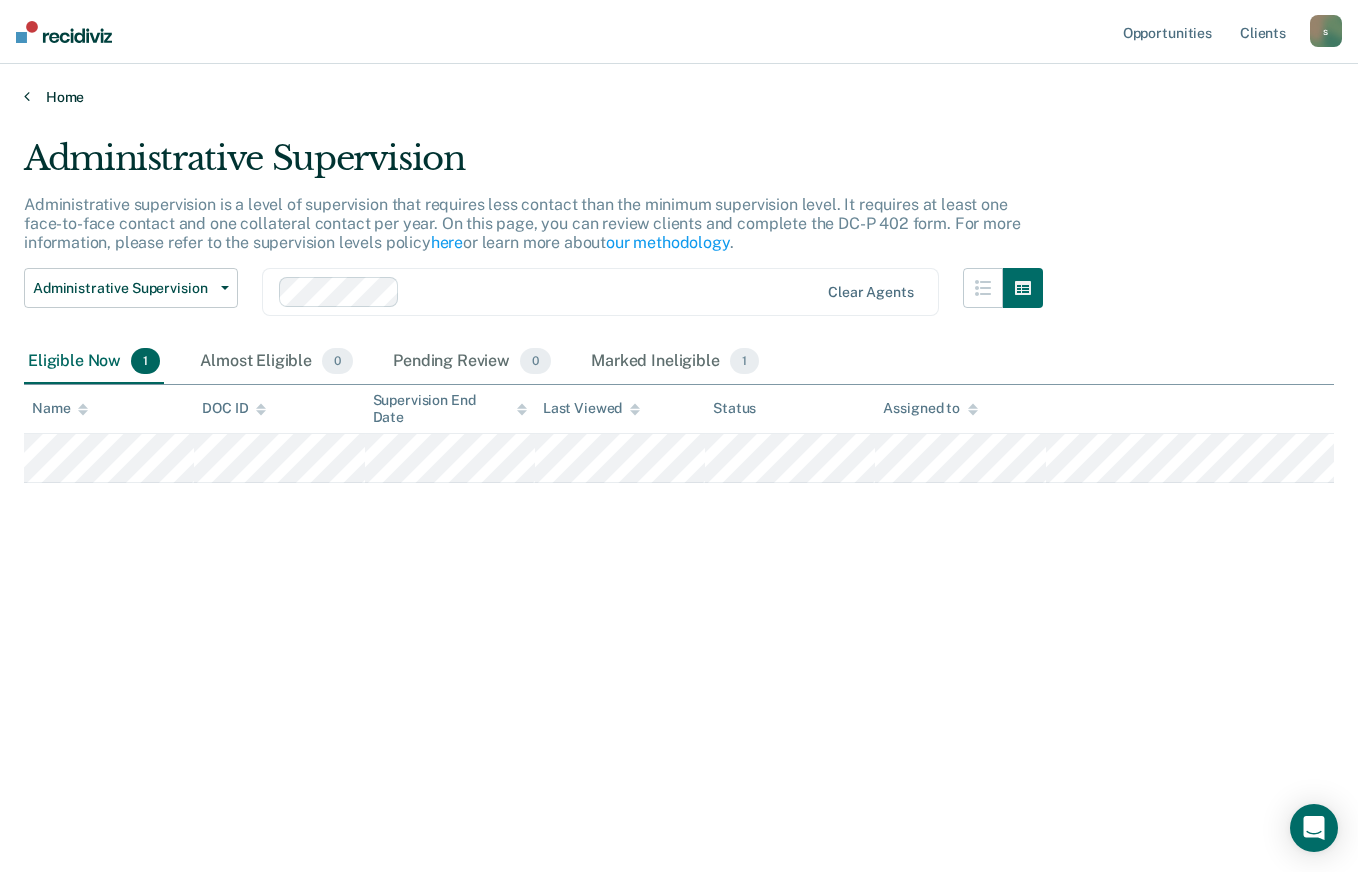 click on "Home" at bounding box center [679, 97] 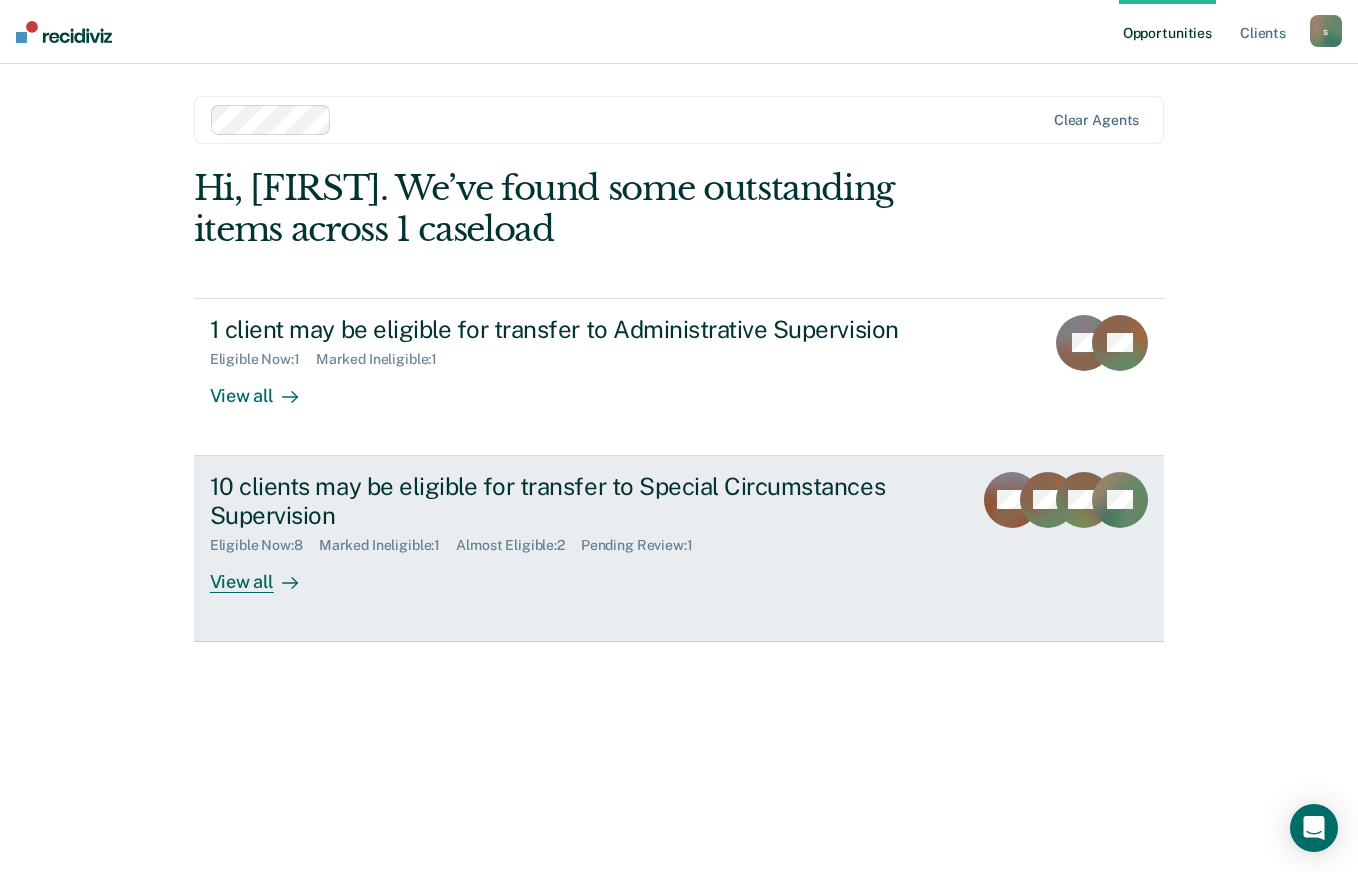 click on "10 clients may be eligible for transfer to Special Circumstances Supervision" at bounding box center [561, 501] 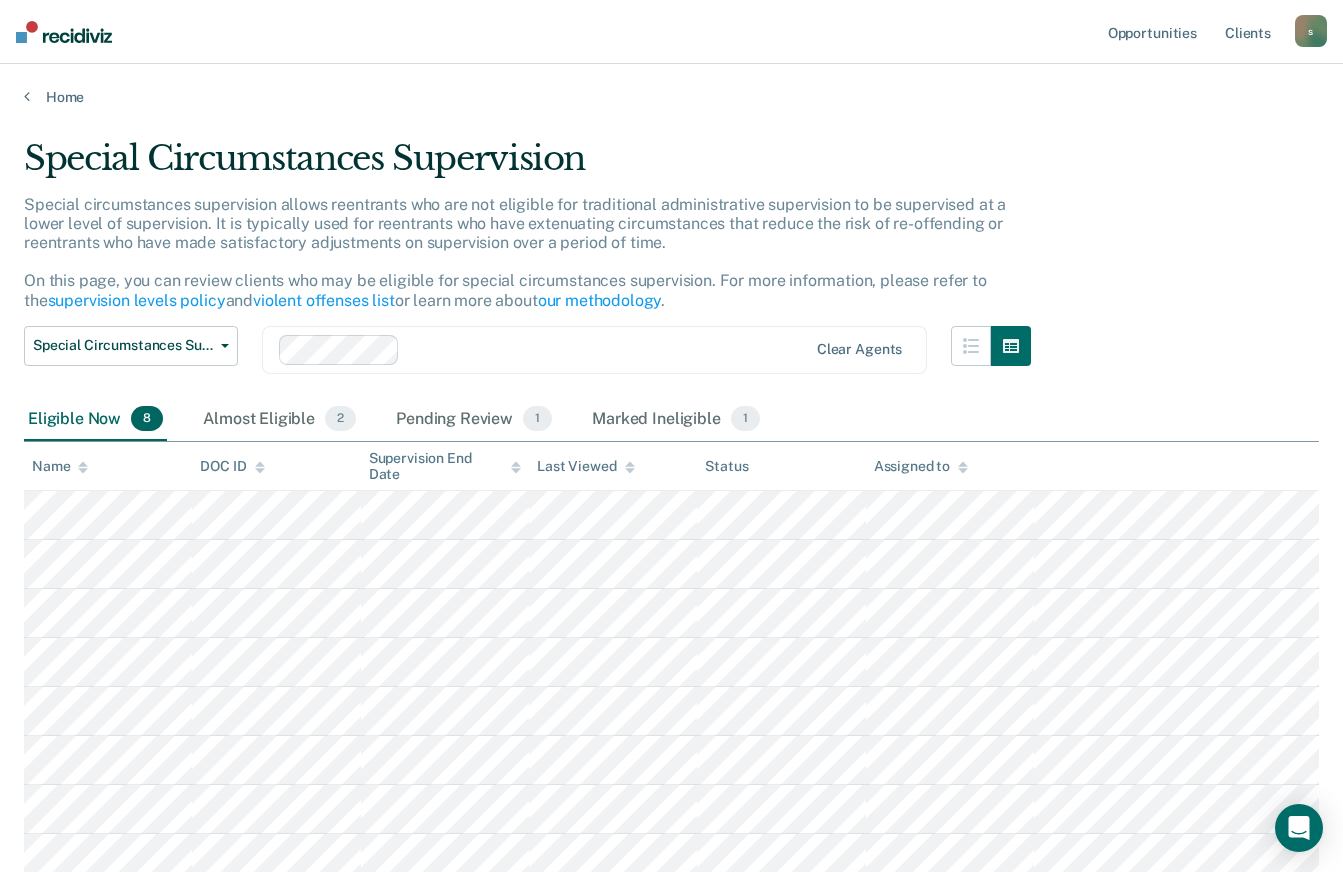 scroll, scrollTop: 155, scrollLeft: 0, axis: vertical 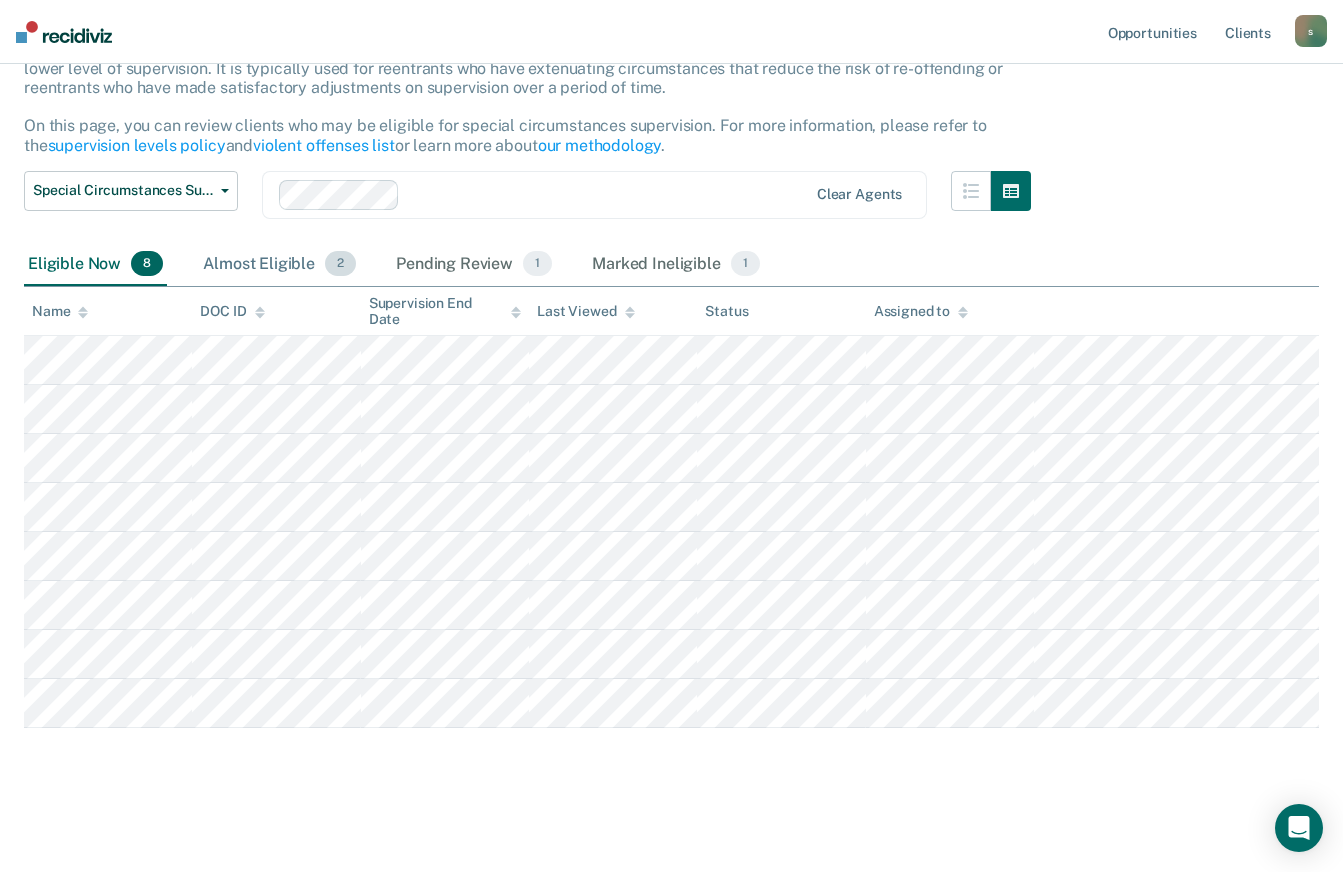 click on "Almost Eligible 2" at bounding box center [279, 265] 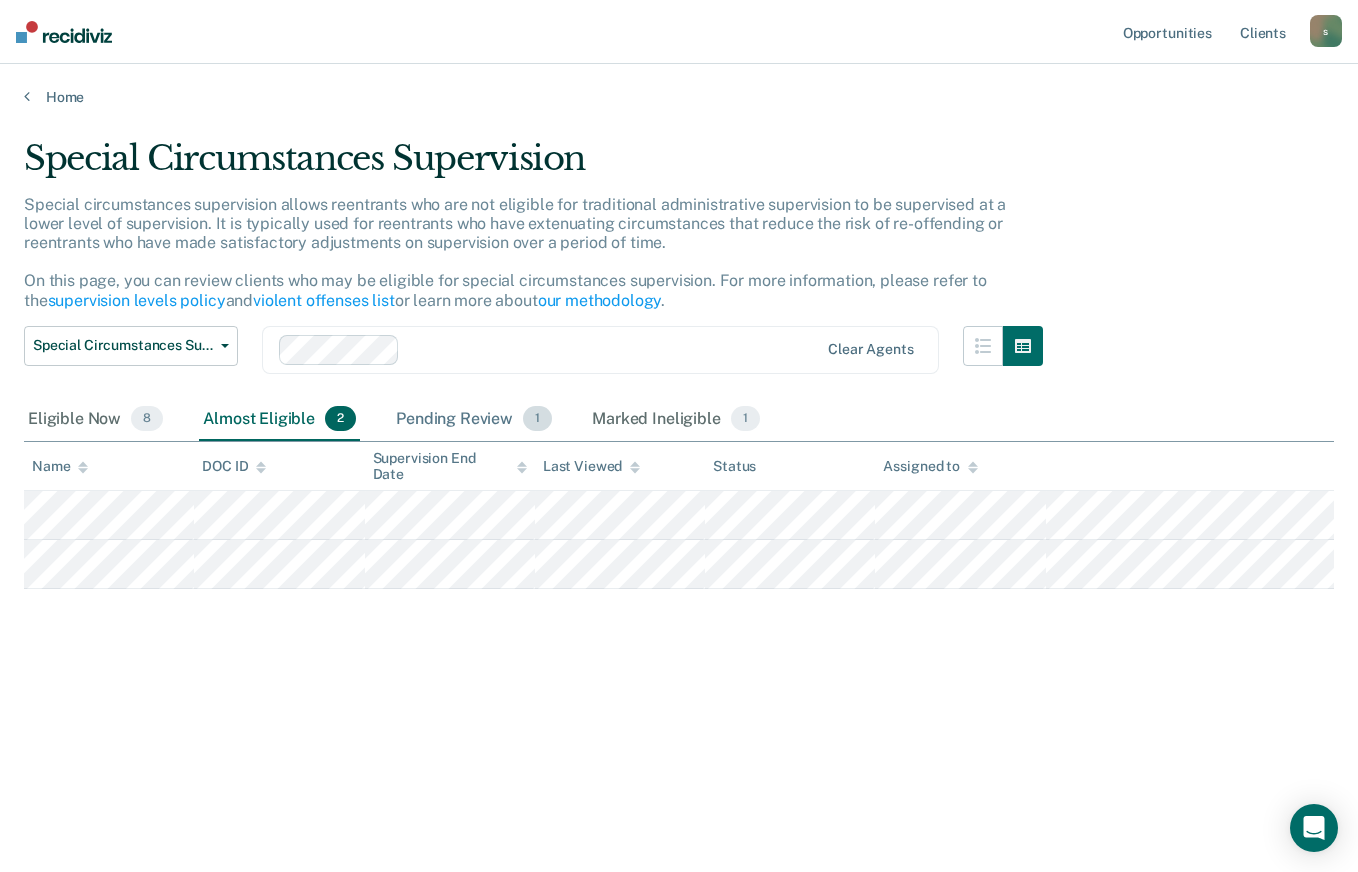 click on "Pending Review 1" at bounding box center (474, 420) 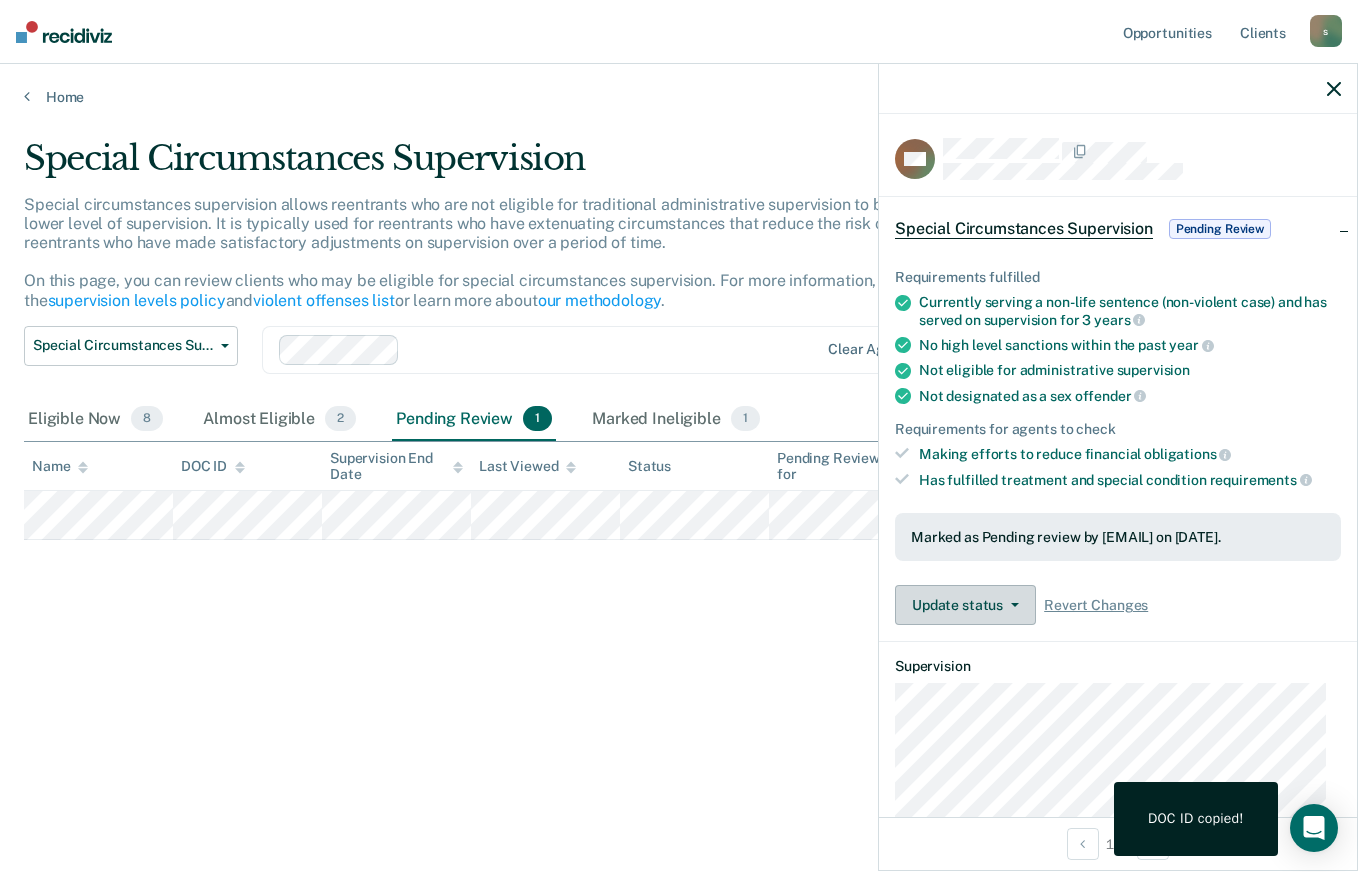 click on "Update status" at bounding box center [965, 605] 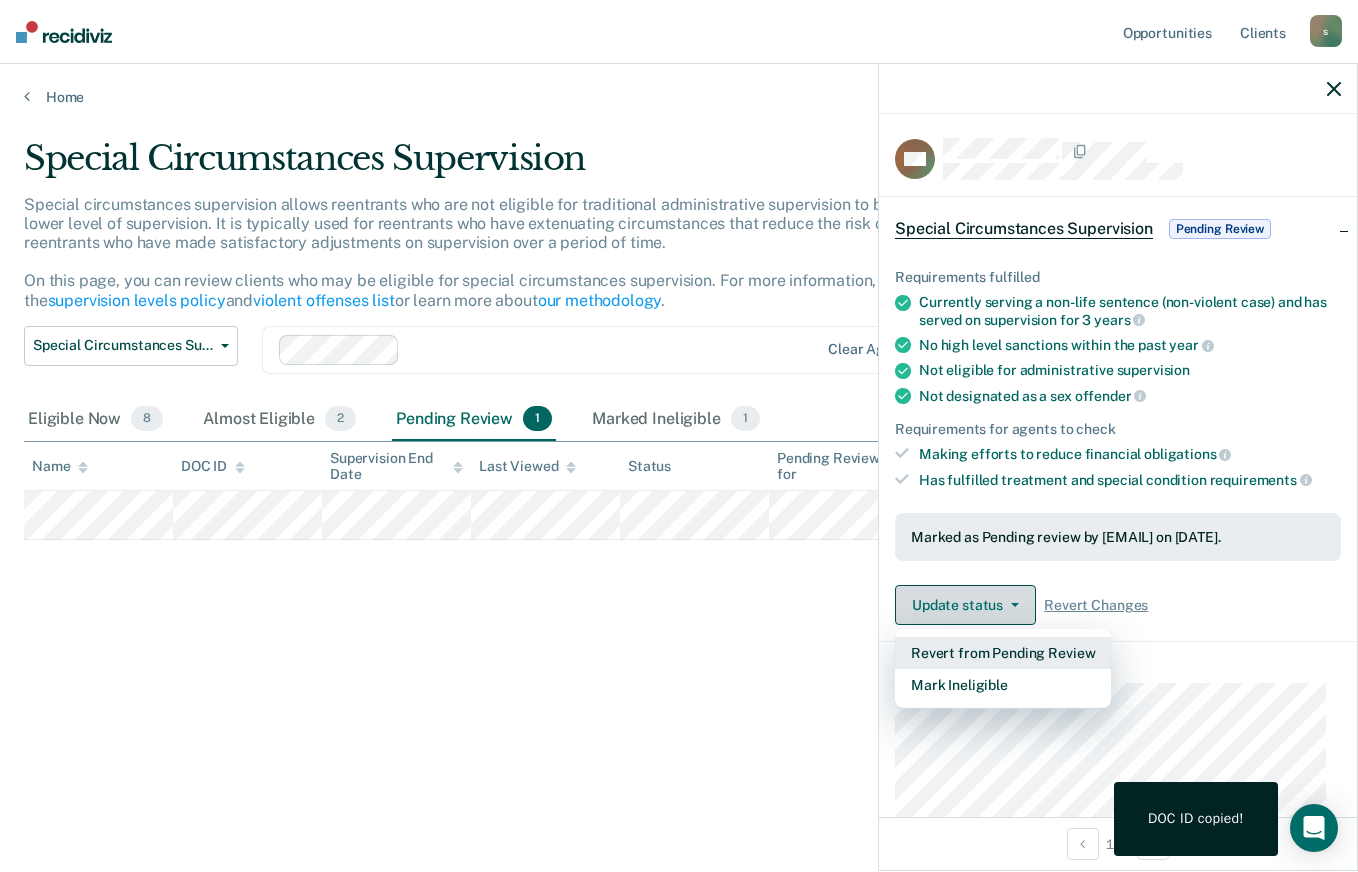 click on "Revert from Pending Review" at bounding box center (1003, 653) 